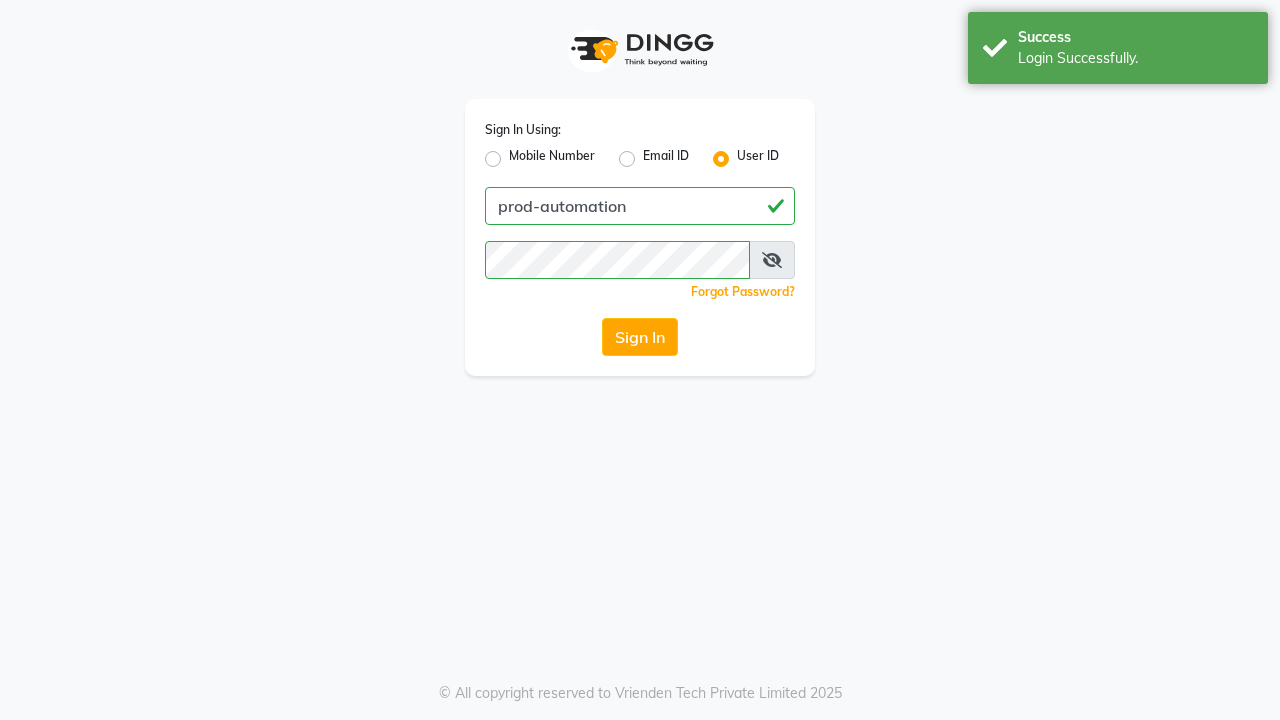 scroll, scrollTop: 0, scrollLeft: 0, axis: both 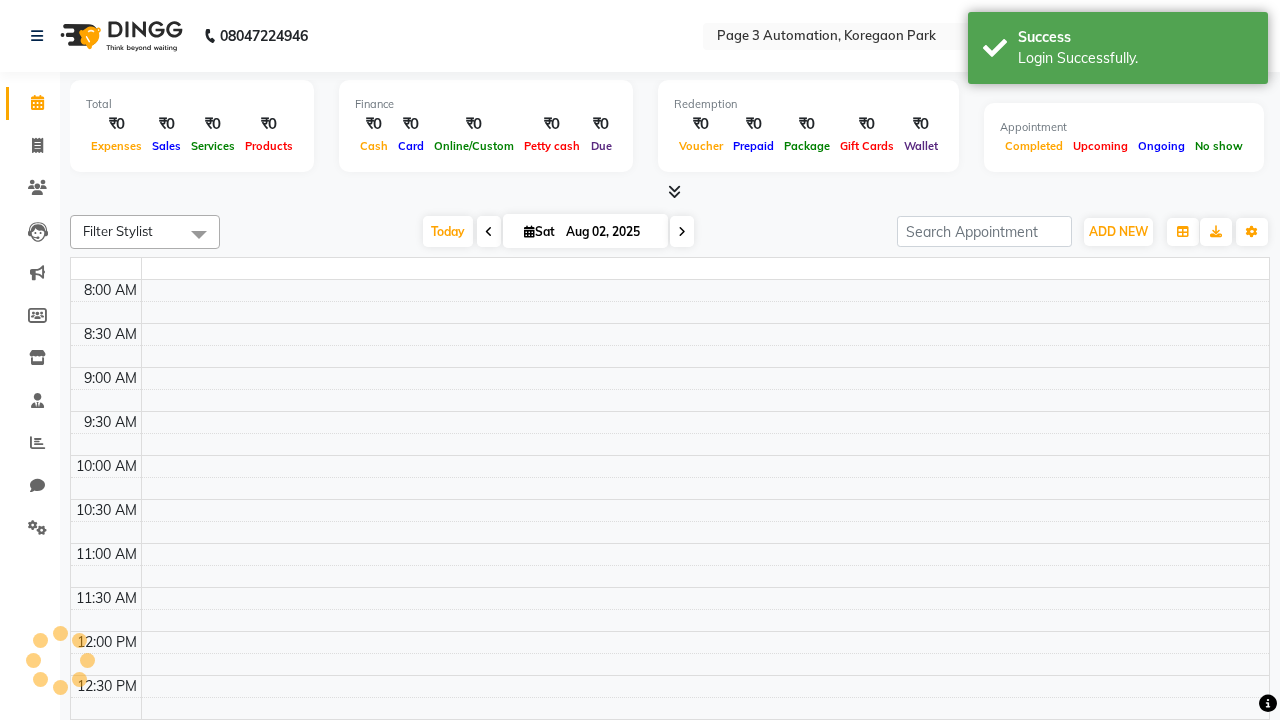 select on "en" 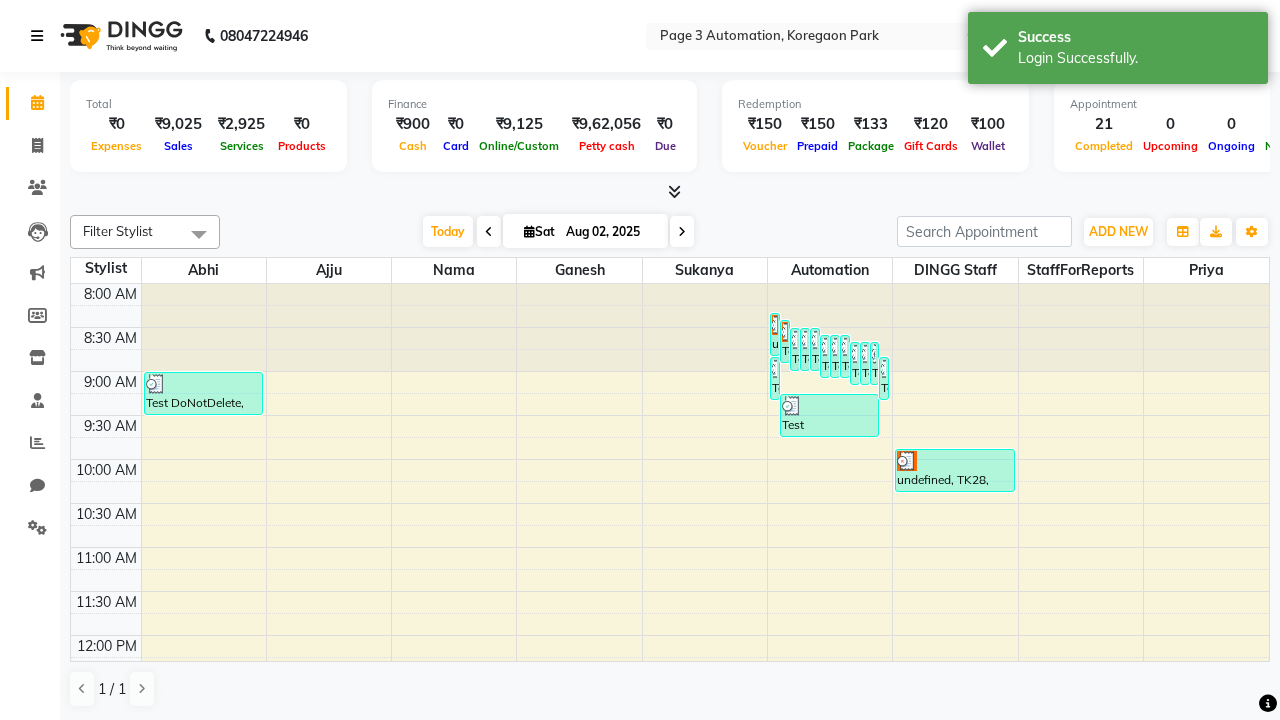 click at bounding box center [37, 36] 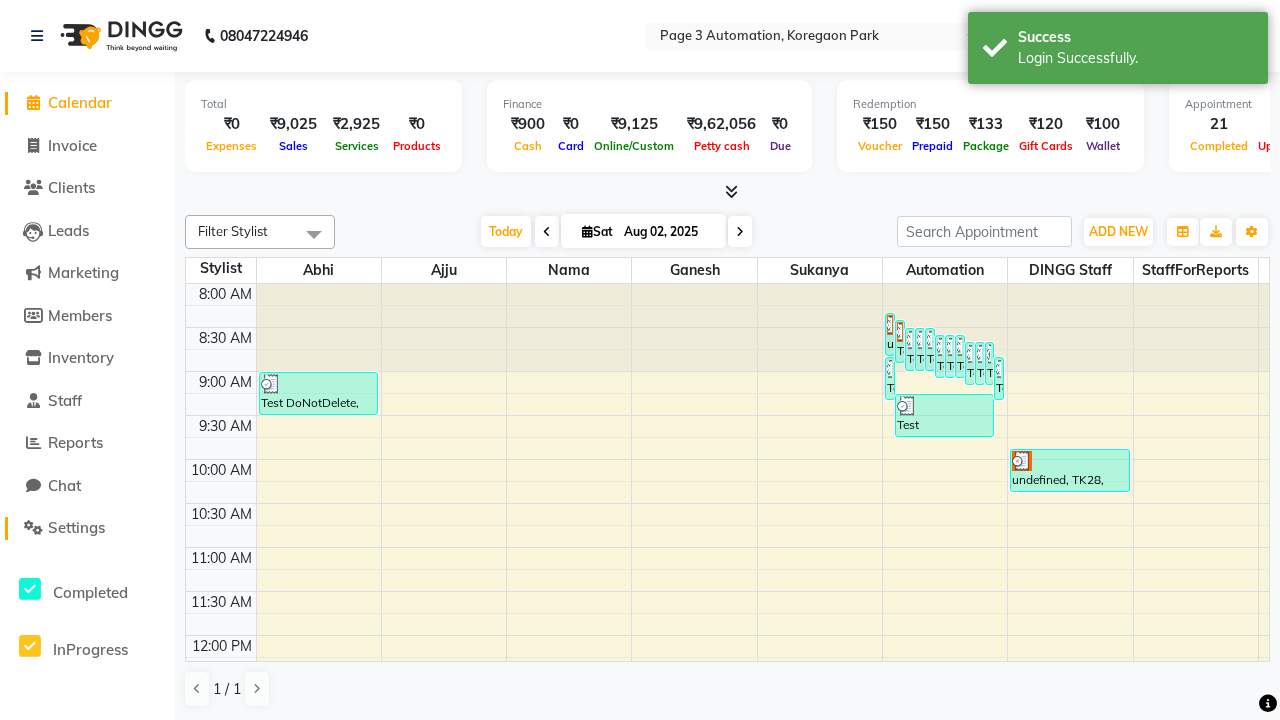 click on "Settings" 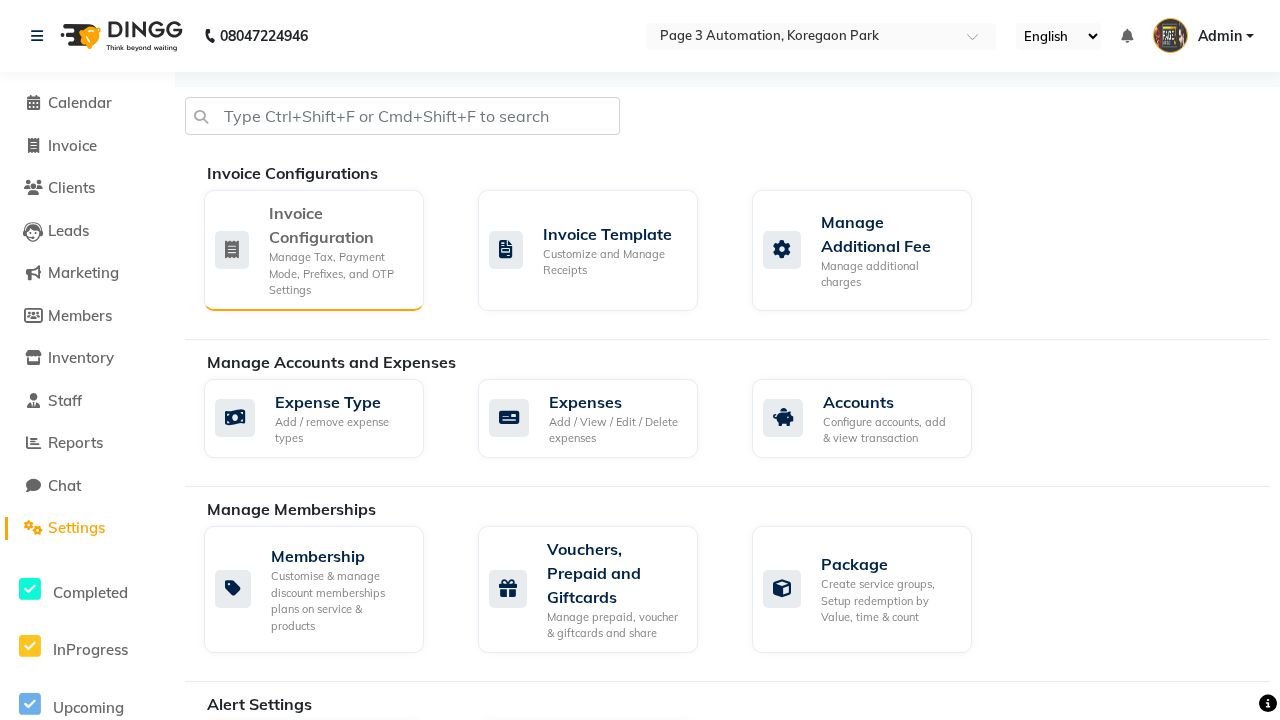 click on "Manage Tax, Payment Mode, Prefixes, and OTP Settings" 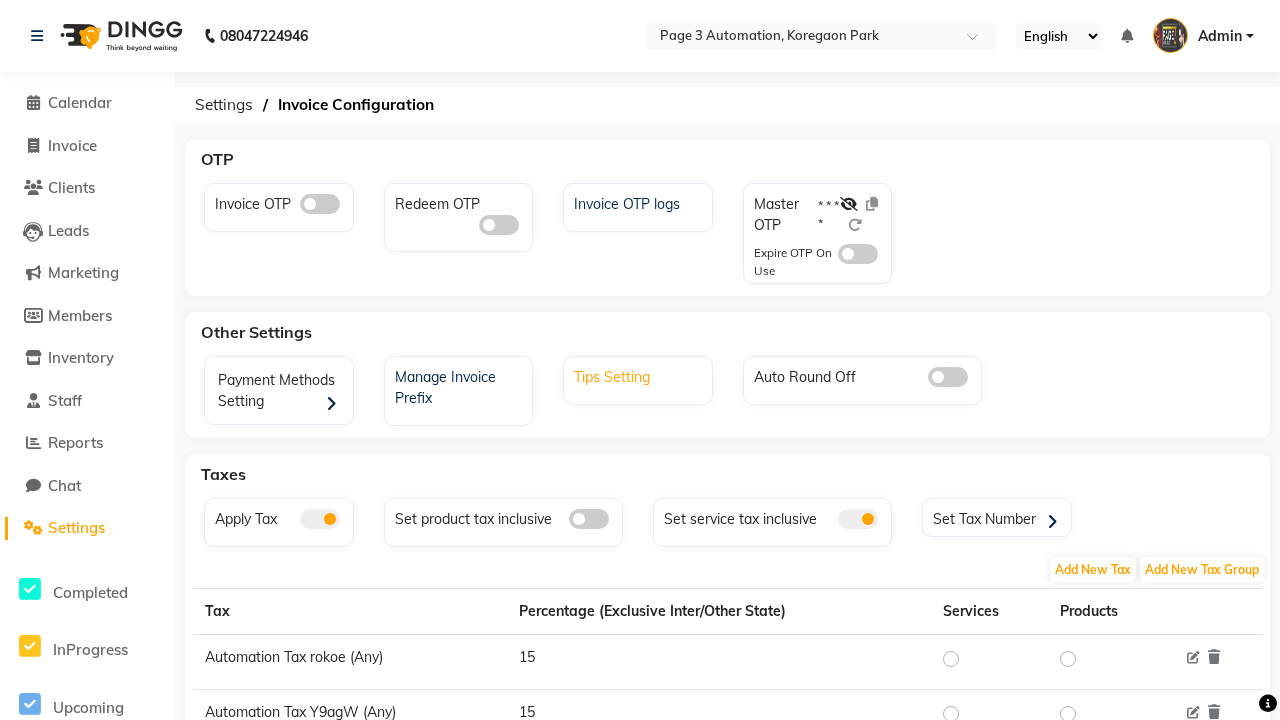 click on "Tips Setting" 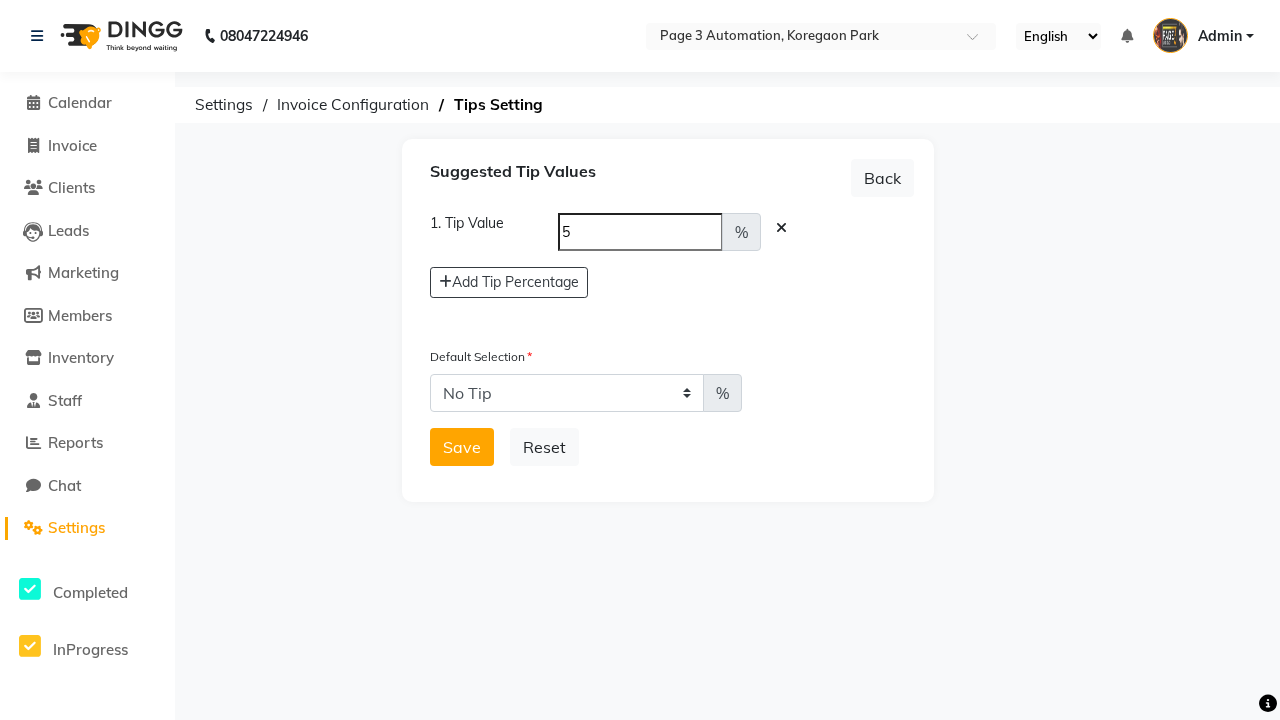 select on "5" 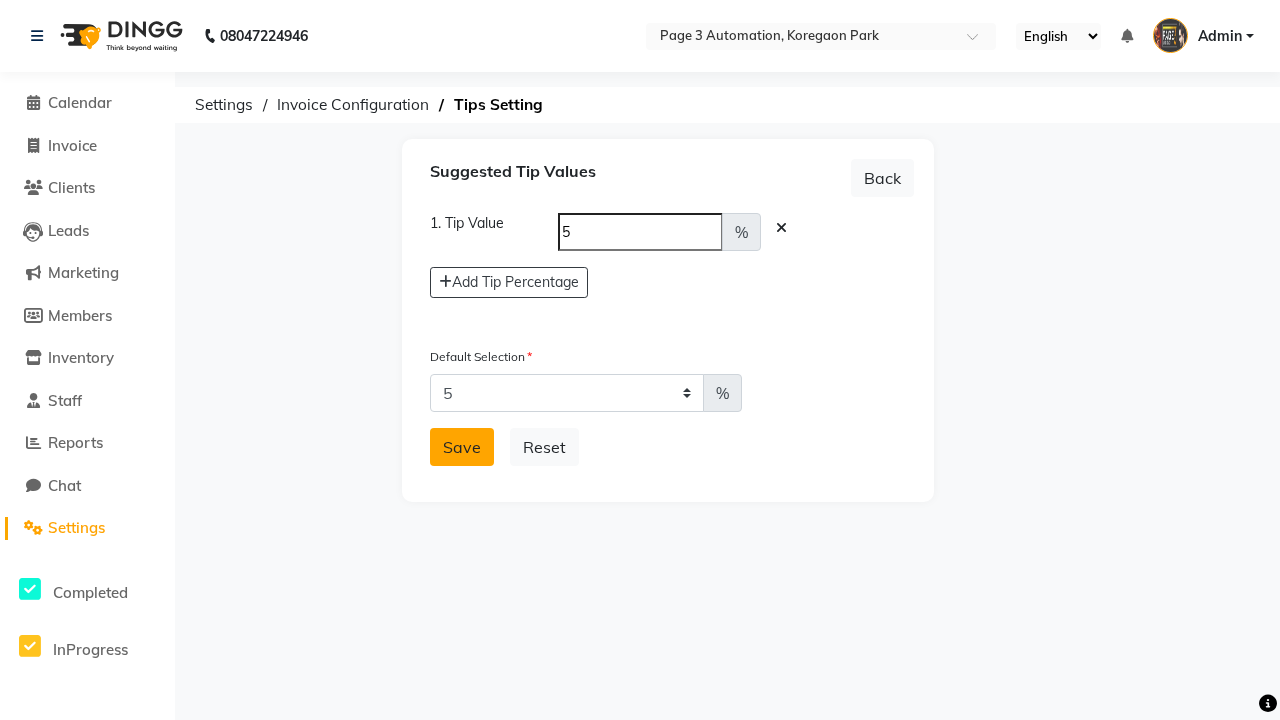 click on "Save" at bounding box center [462, 447] 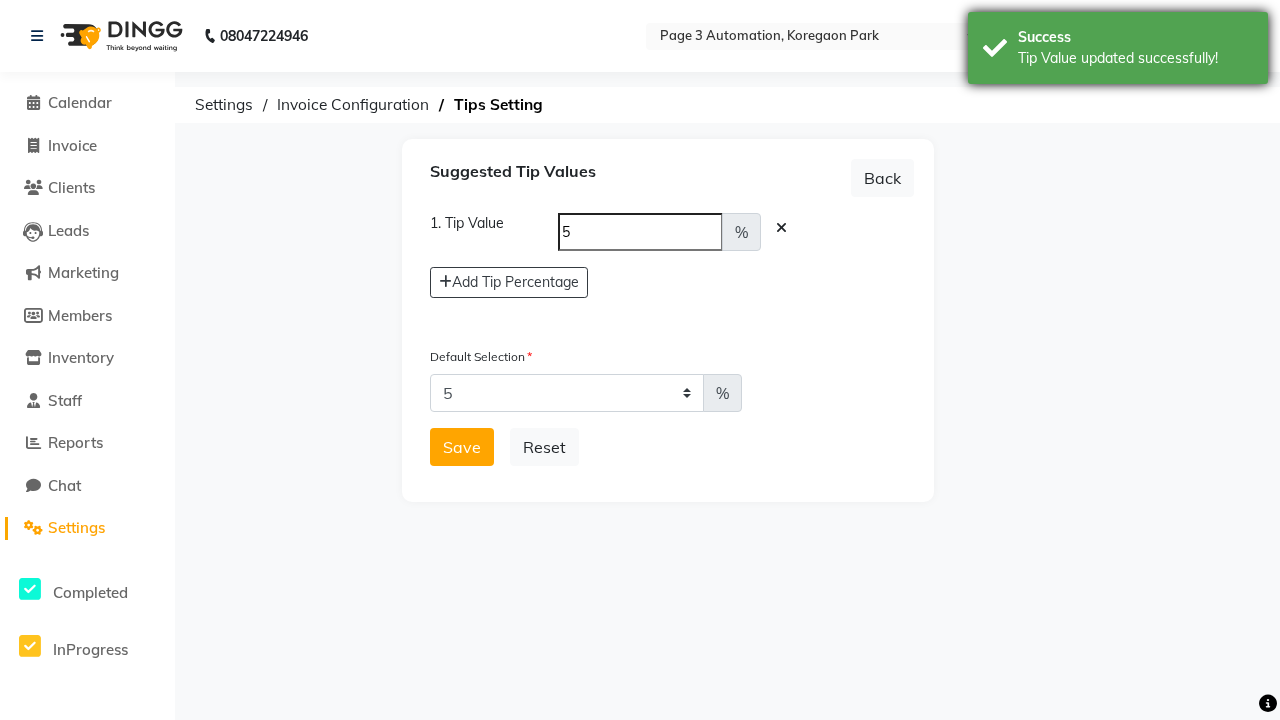 click on "Tip Value updated successfully!" at bounding box center [1135, 58] 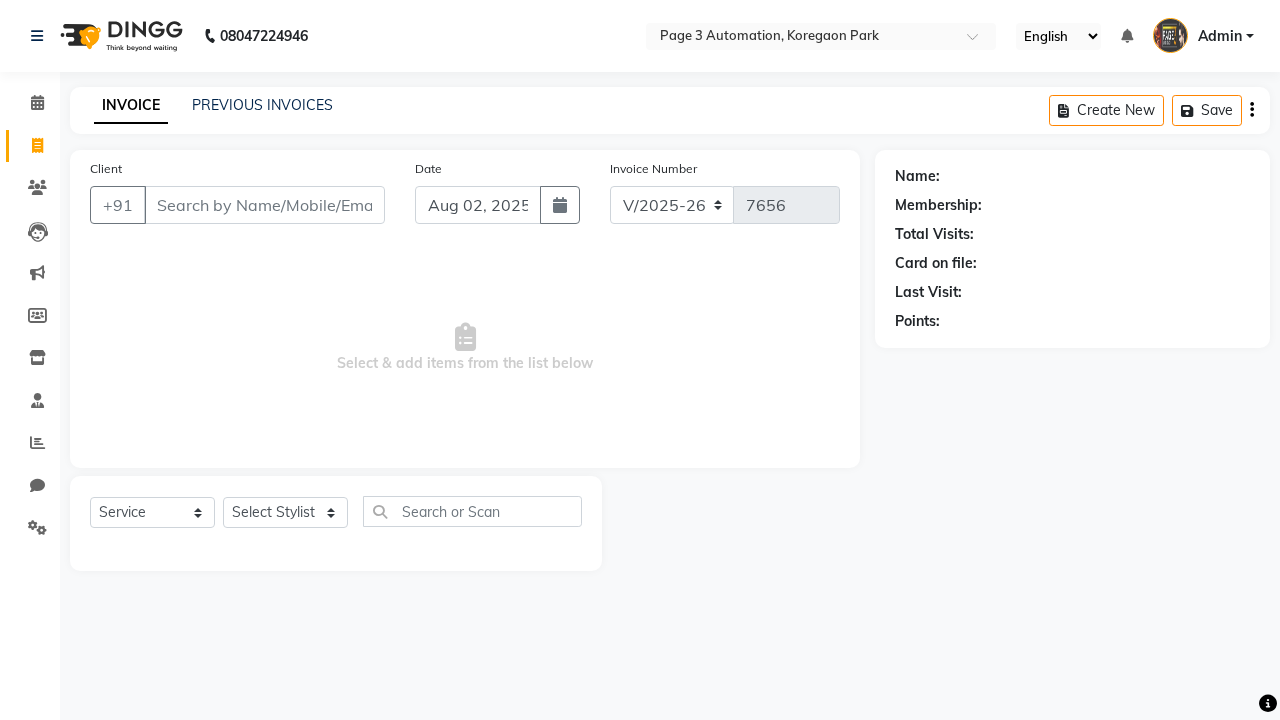 select on "2774" 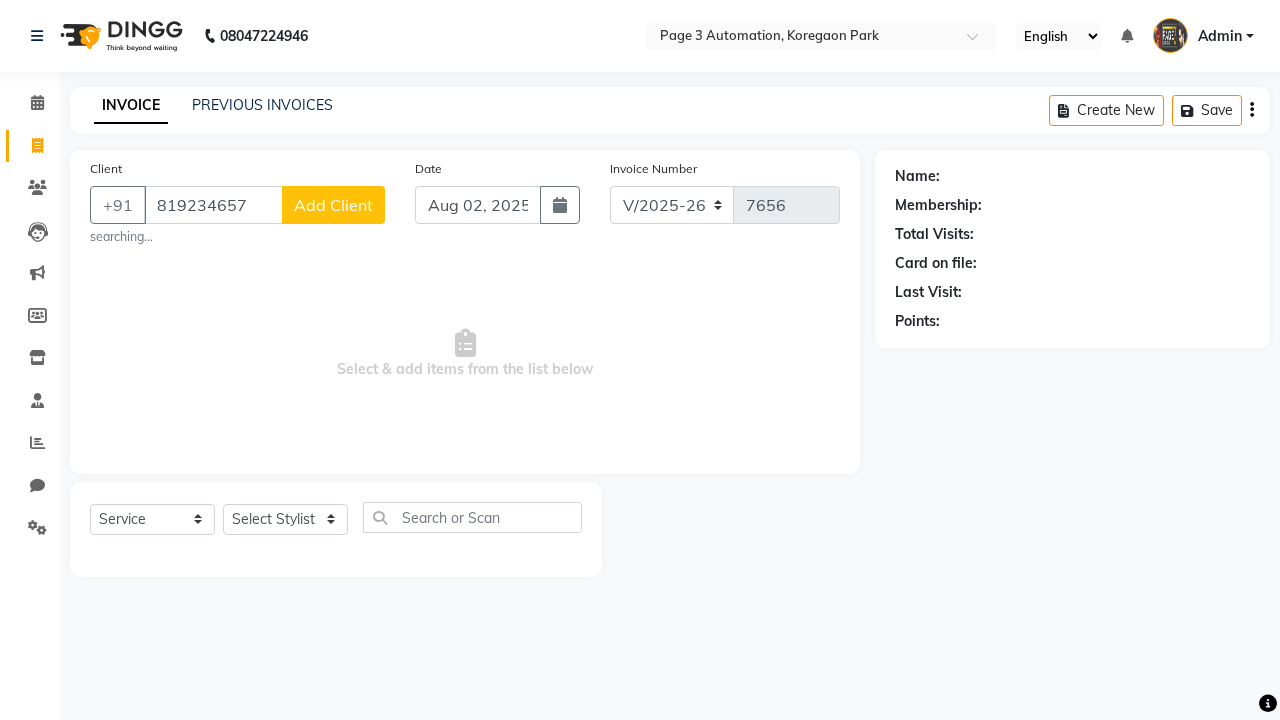scroll, scrollTop: 0, scrollLeft: 0, axis: both 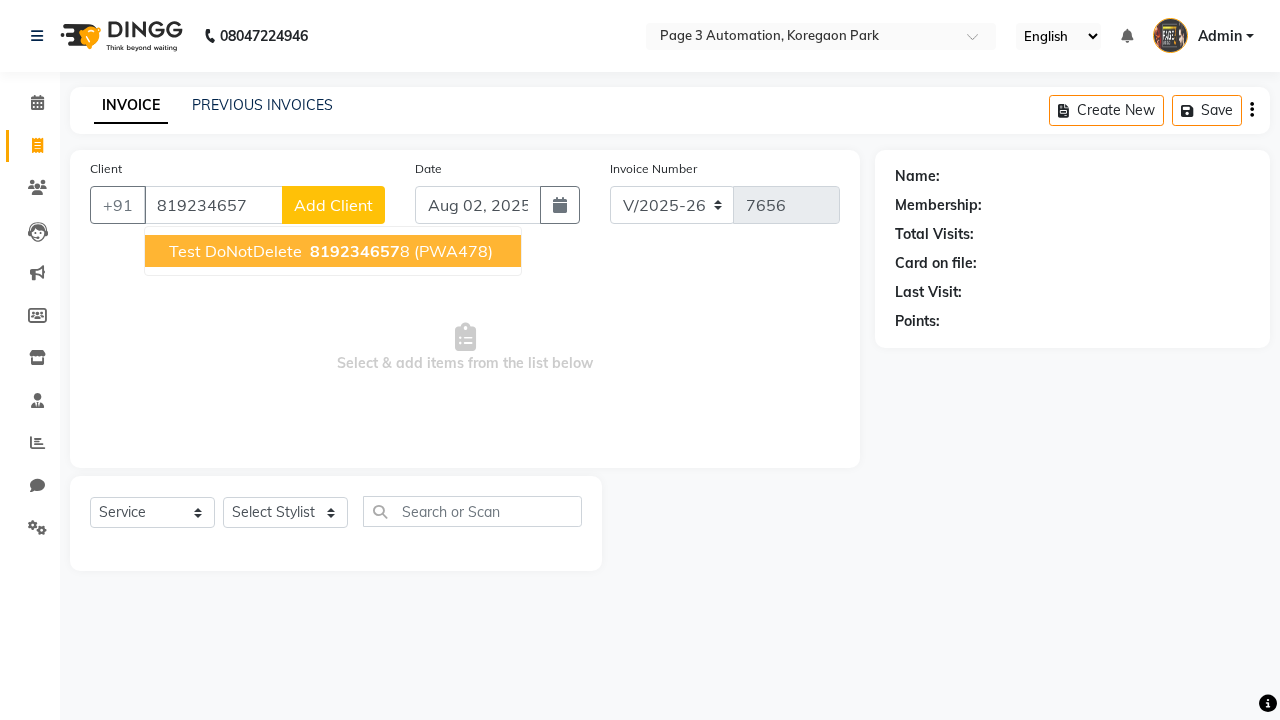 click on "819234657" at bounding box center [355, 251] 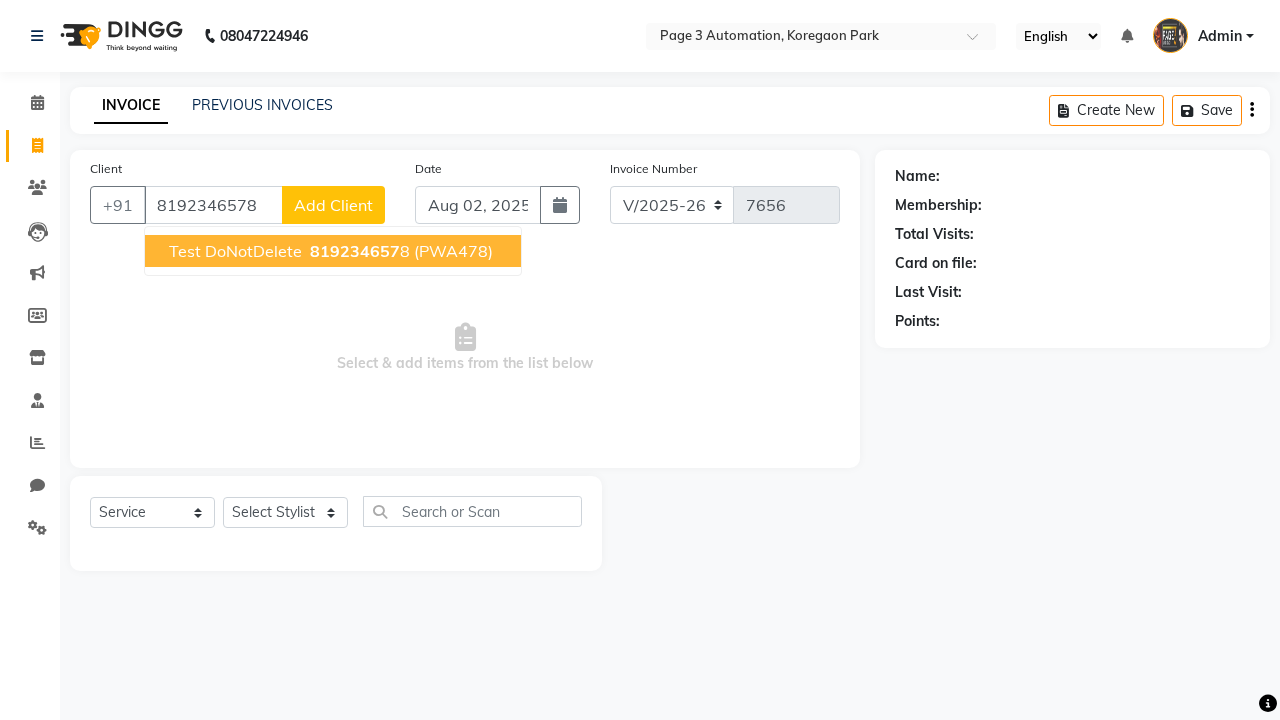 type on "8192346578" 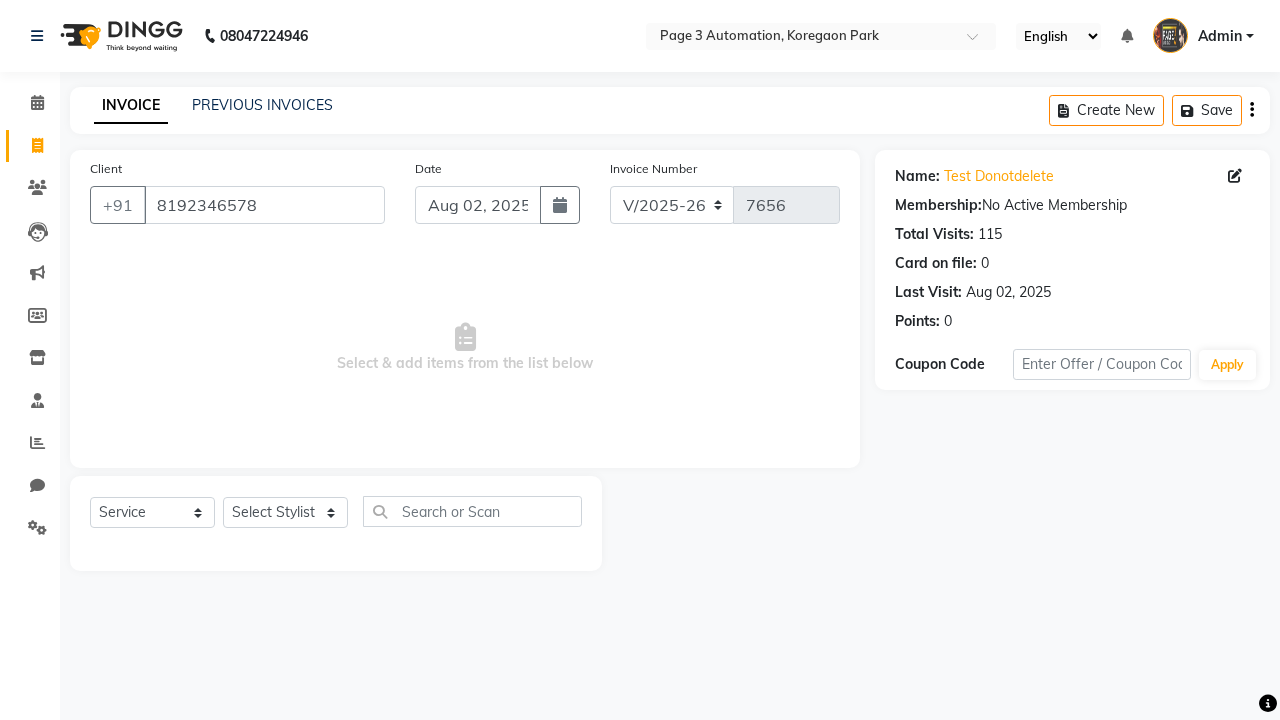 select on "71572" 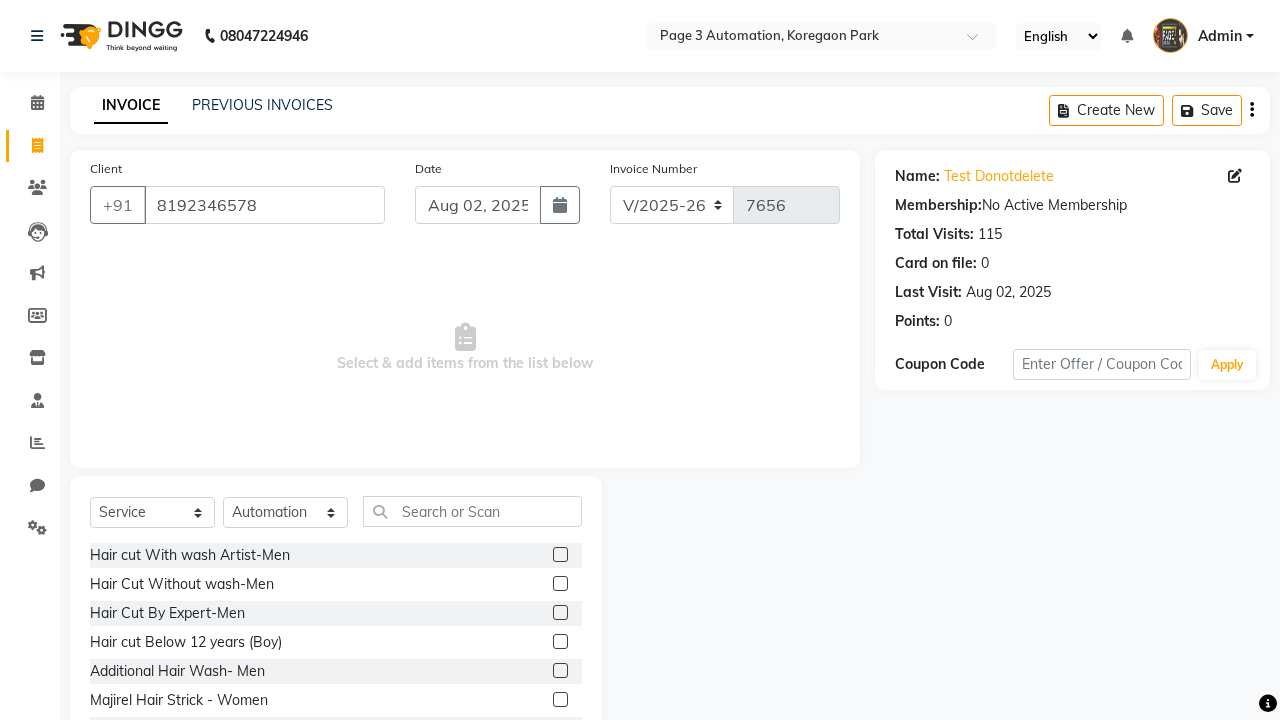 click 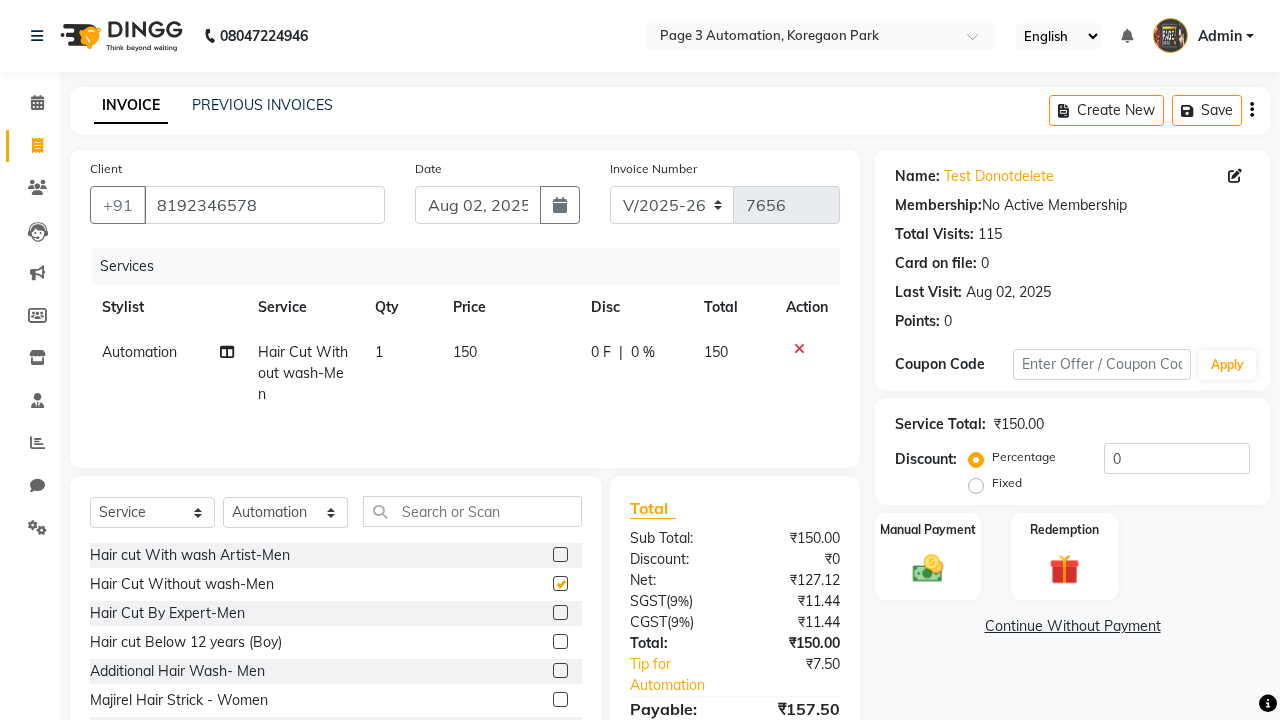 checkbox on "false" 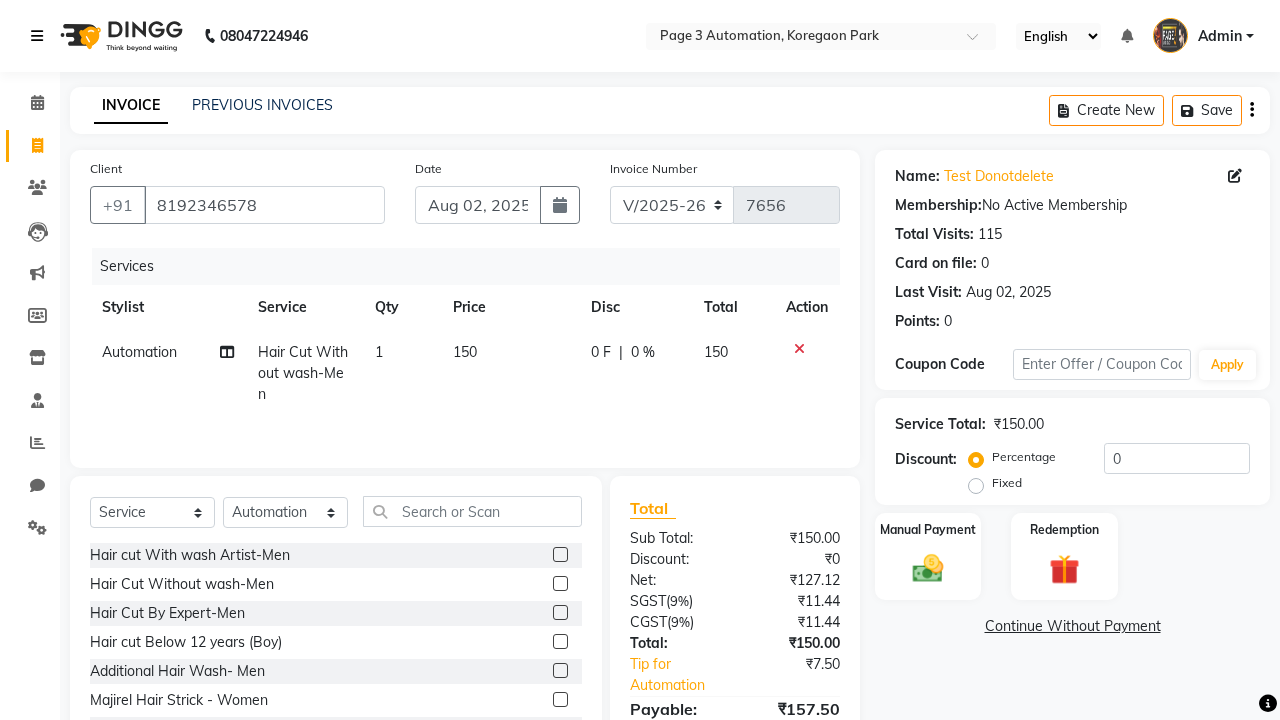 click at bounding box center [37, 36] 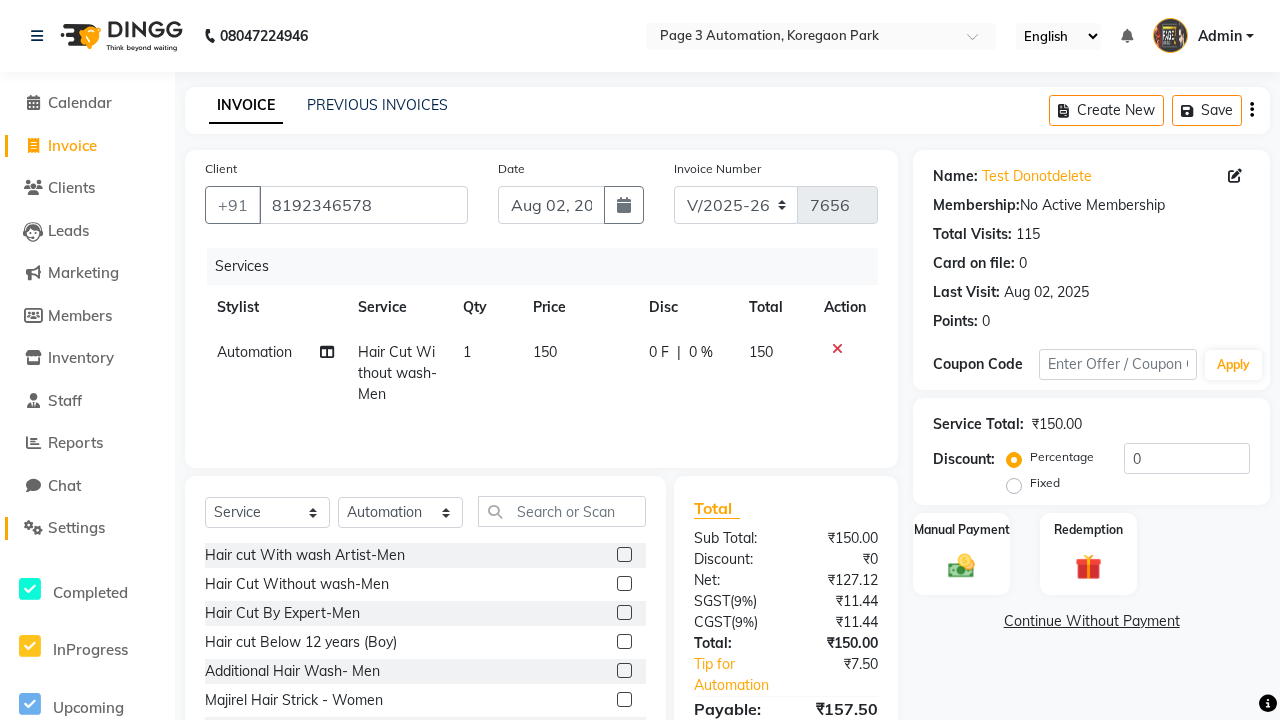 click on "Settings" 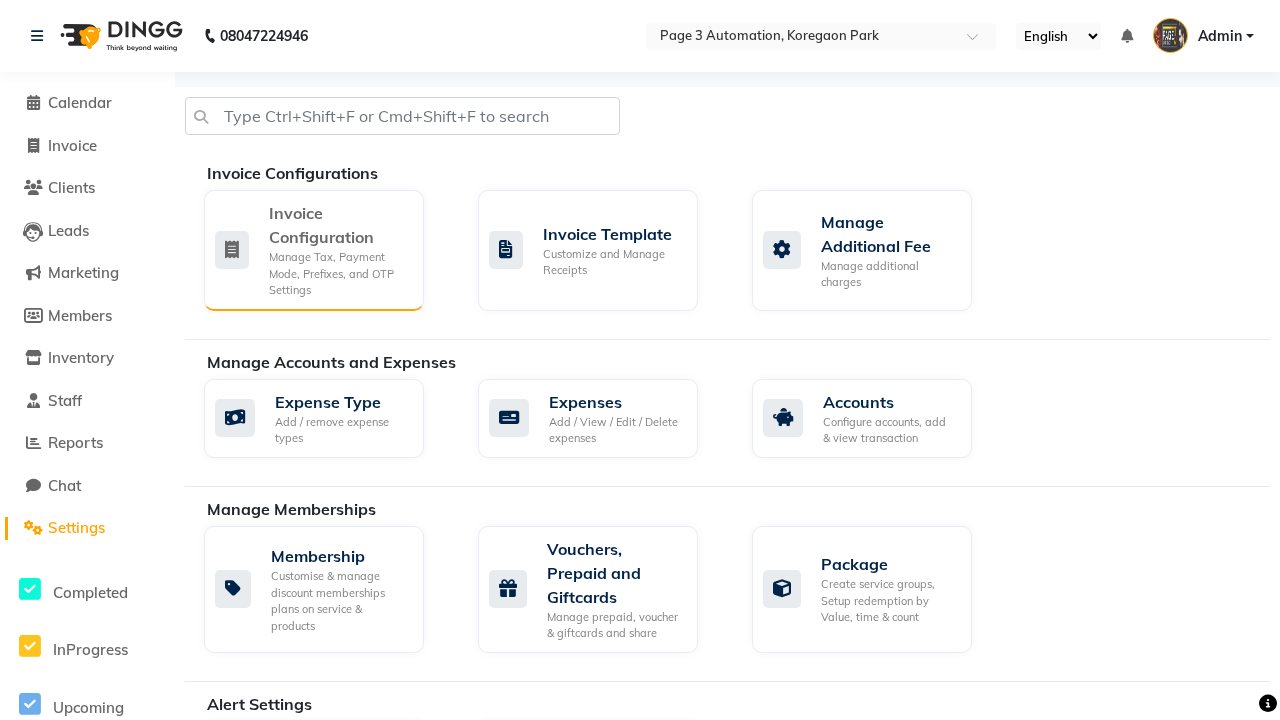 click on "Manage Tax, Payment Mode, Prefixes, and OTP Settings" 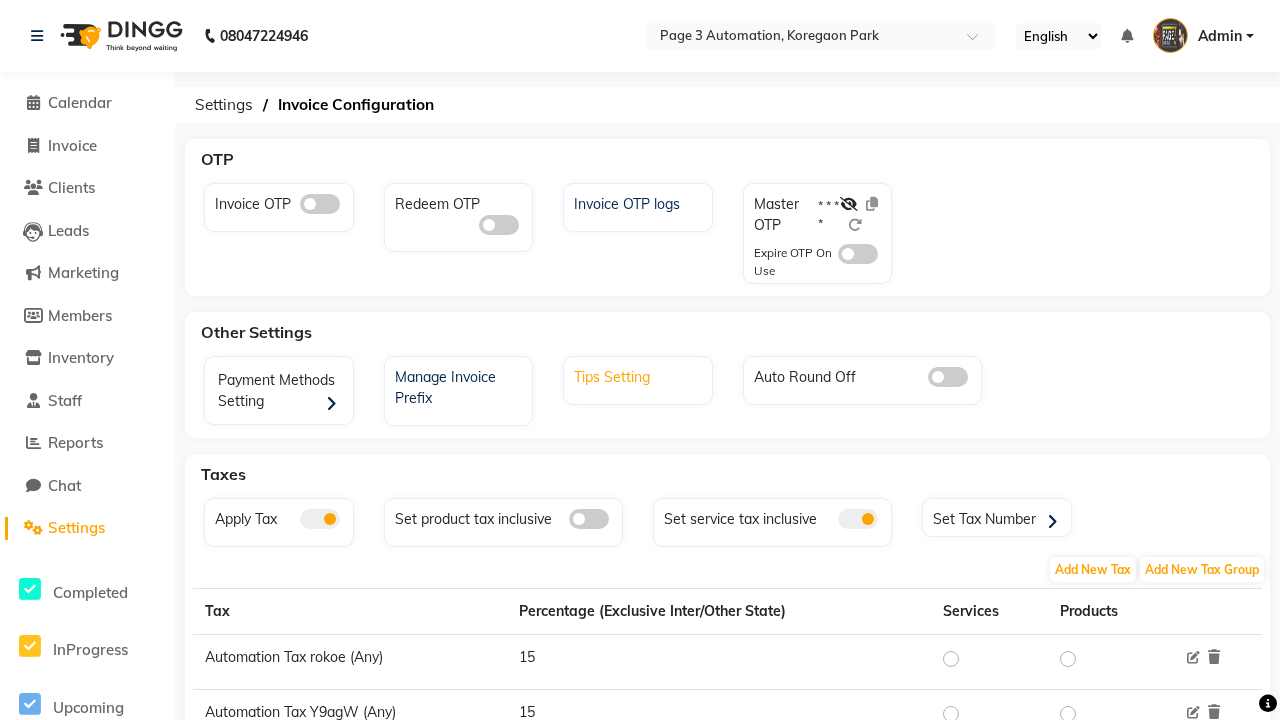 click on "Tips Setting" 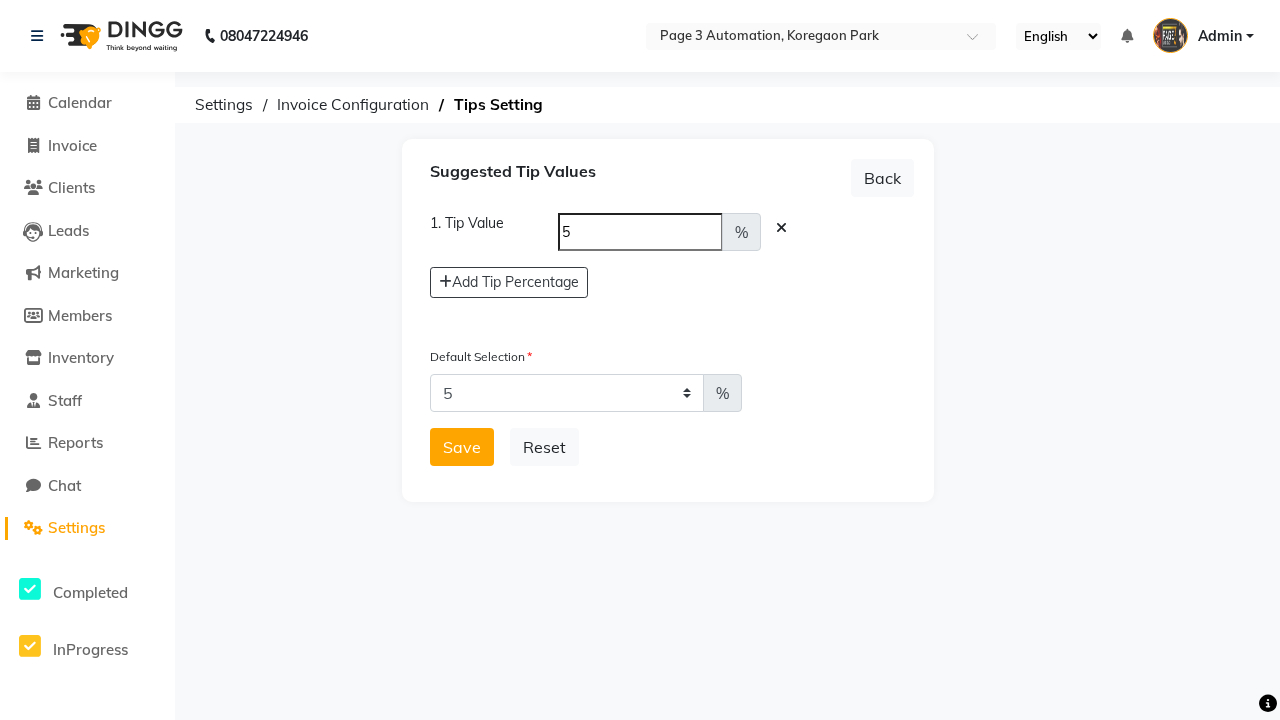 select on "0" 